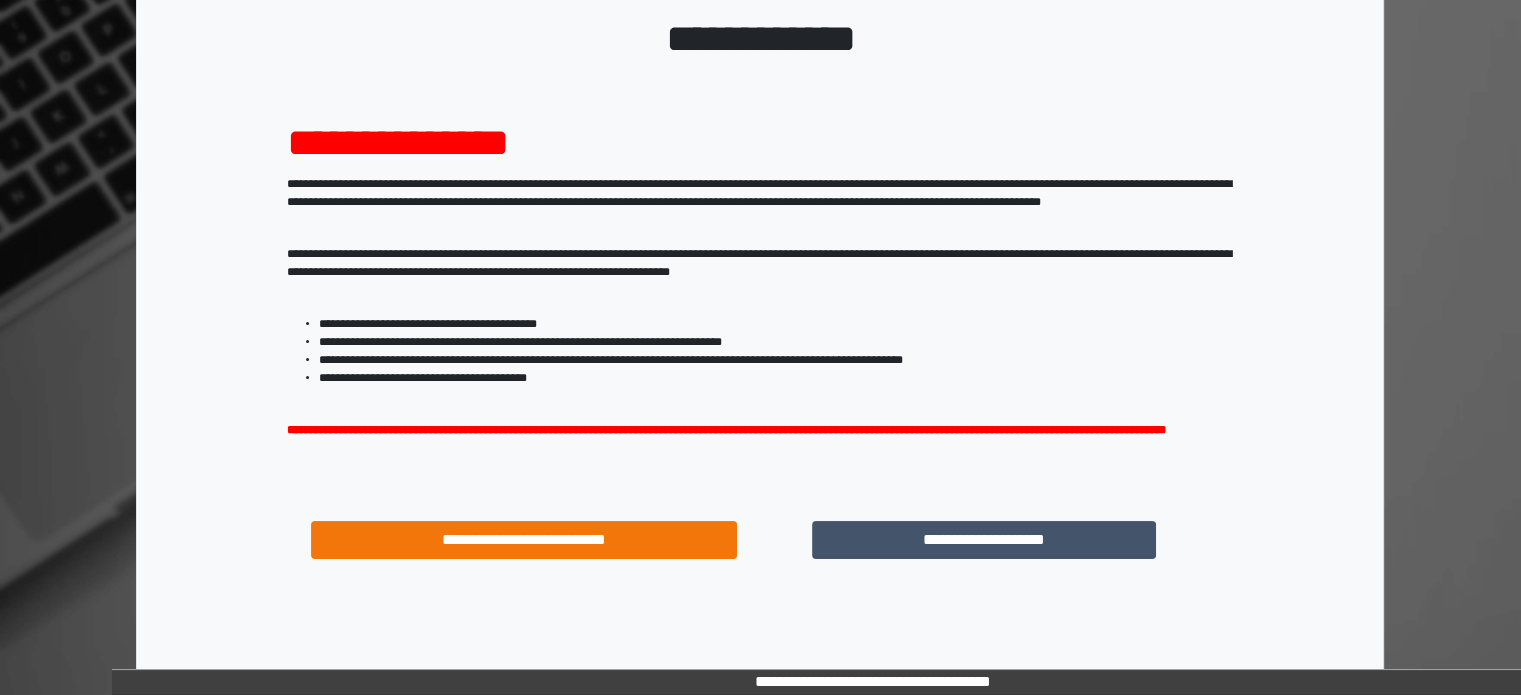 scroll, scrollTop: 214, scrollLeft: 0, axis: vertical 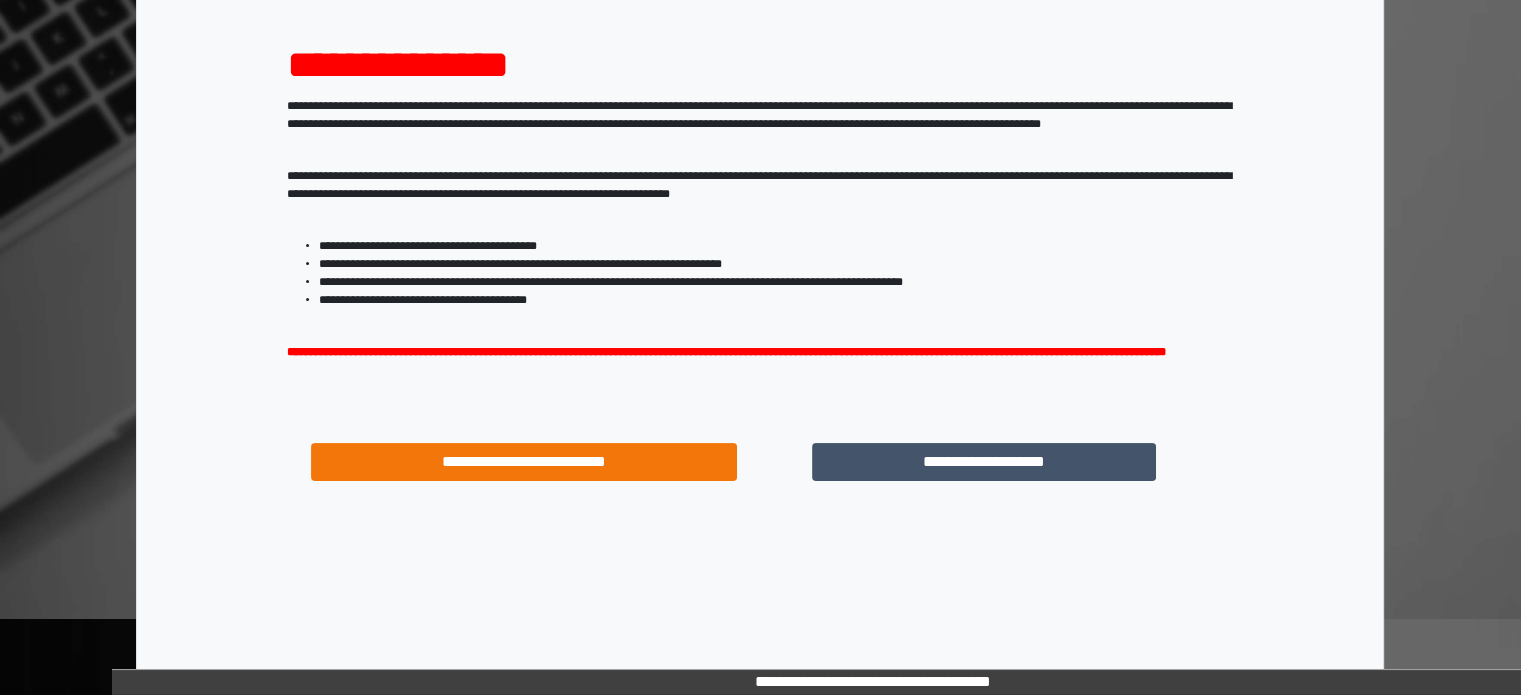 click on "**********" at bounding box center [984, 462] 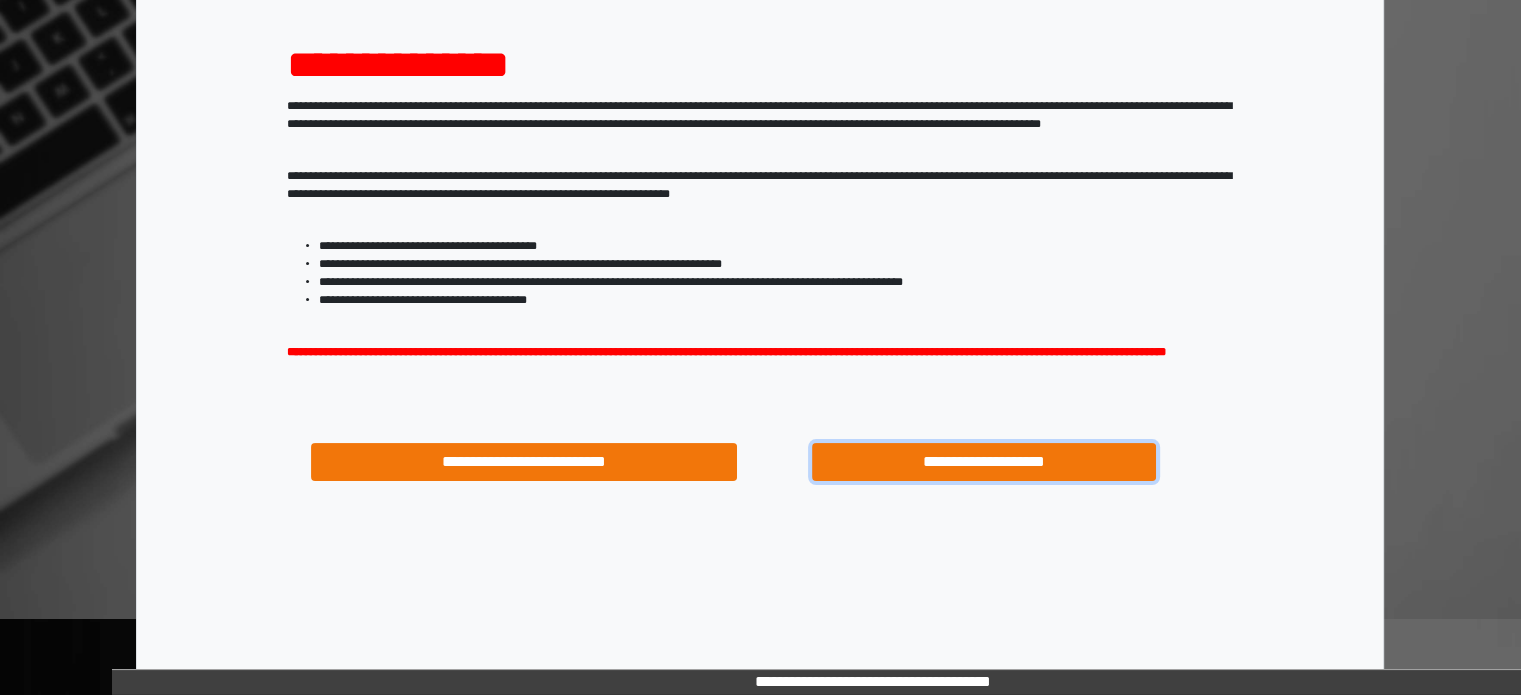 click on "**********" at bounding box center (984, 462) 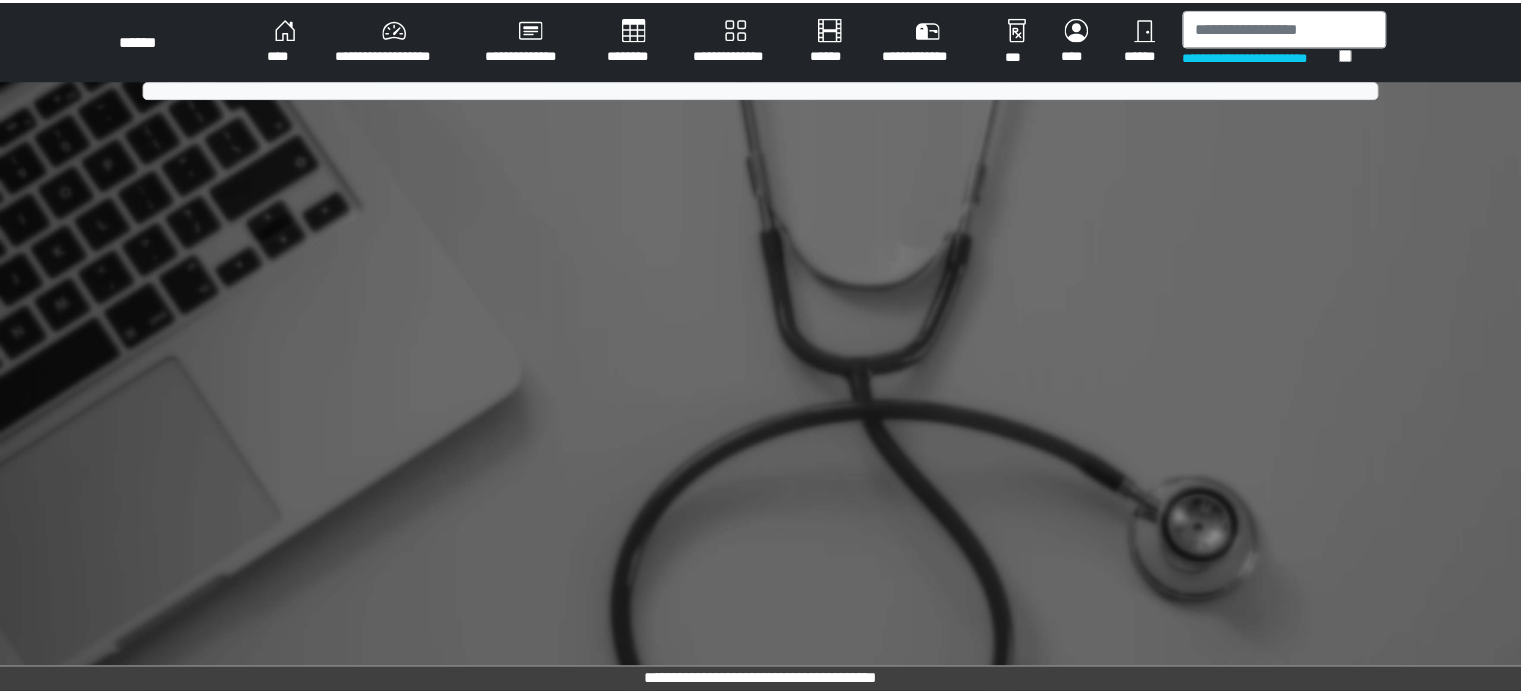 scroll, scrollTop: 0, scrollLeft: 0, axis: both 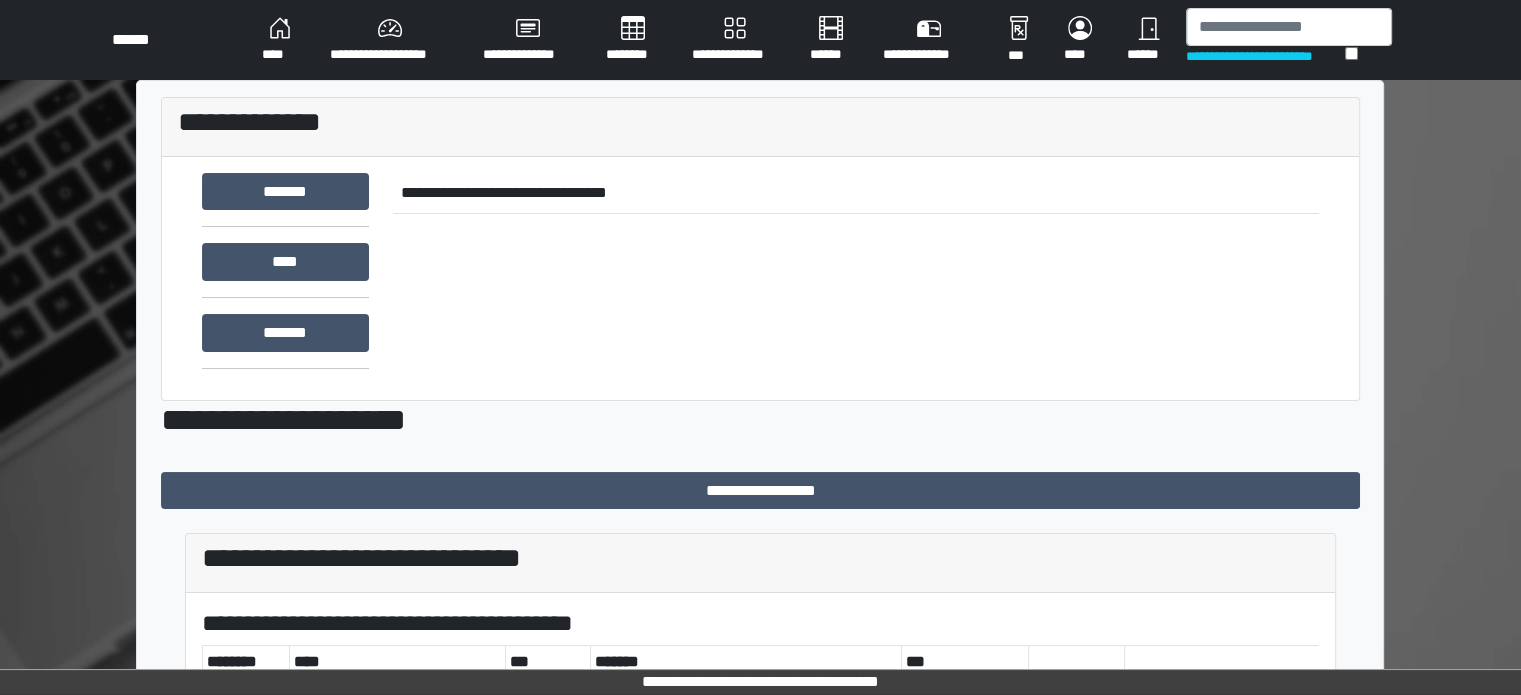 click on "**********" at bounding box center (735, 40) 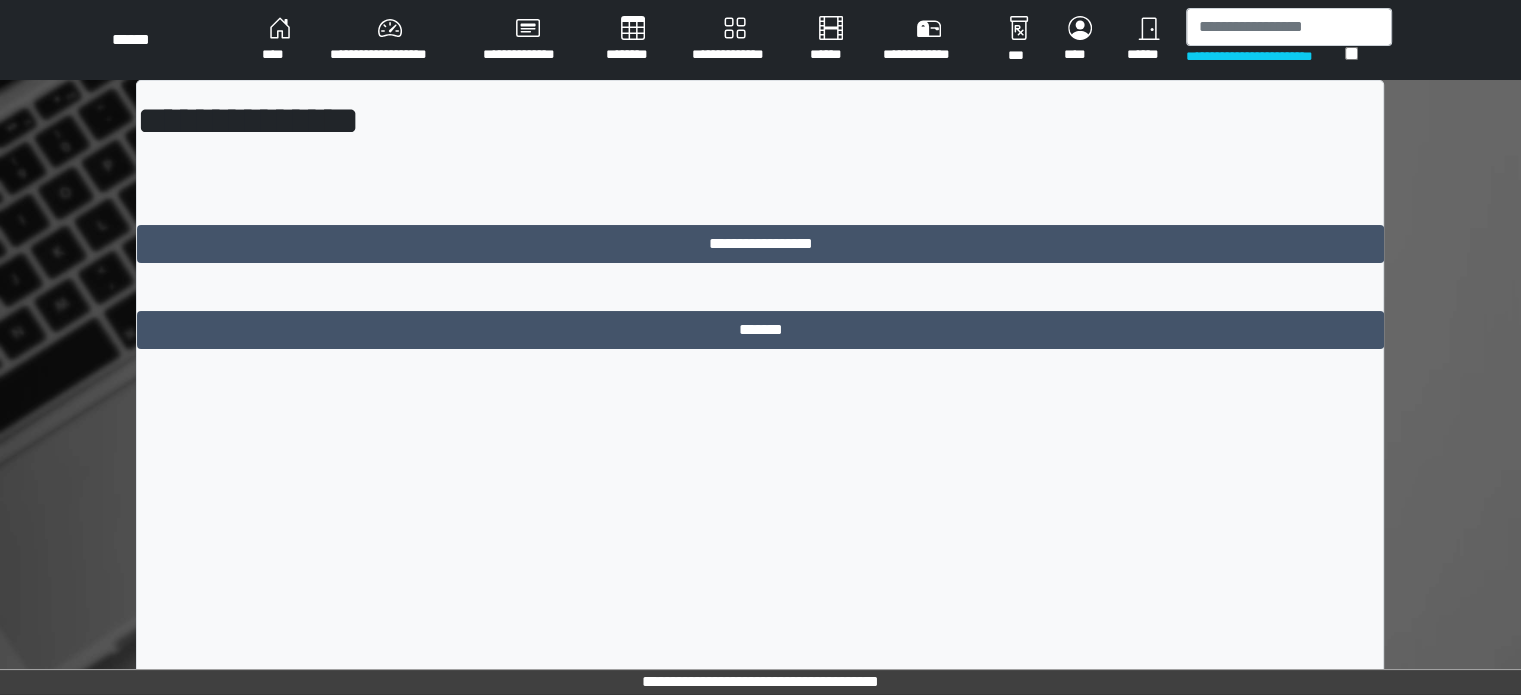 click on "********" at bounding box center (633, 40) 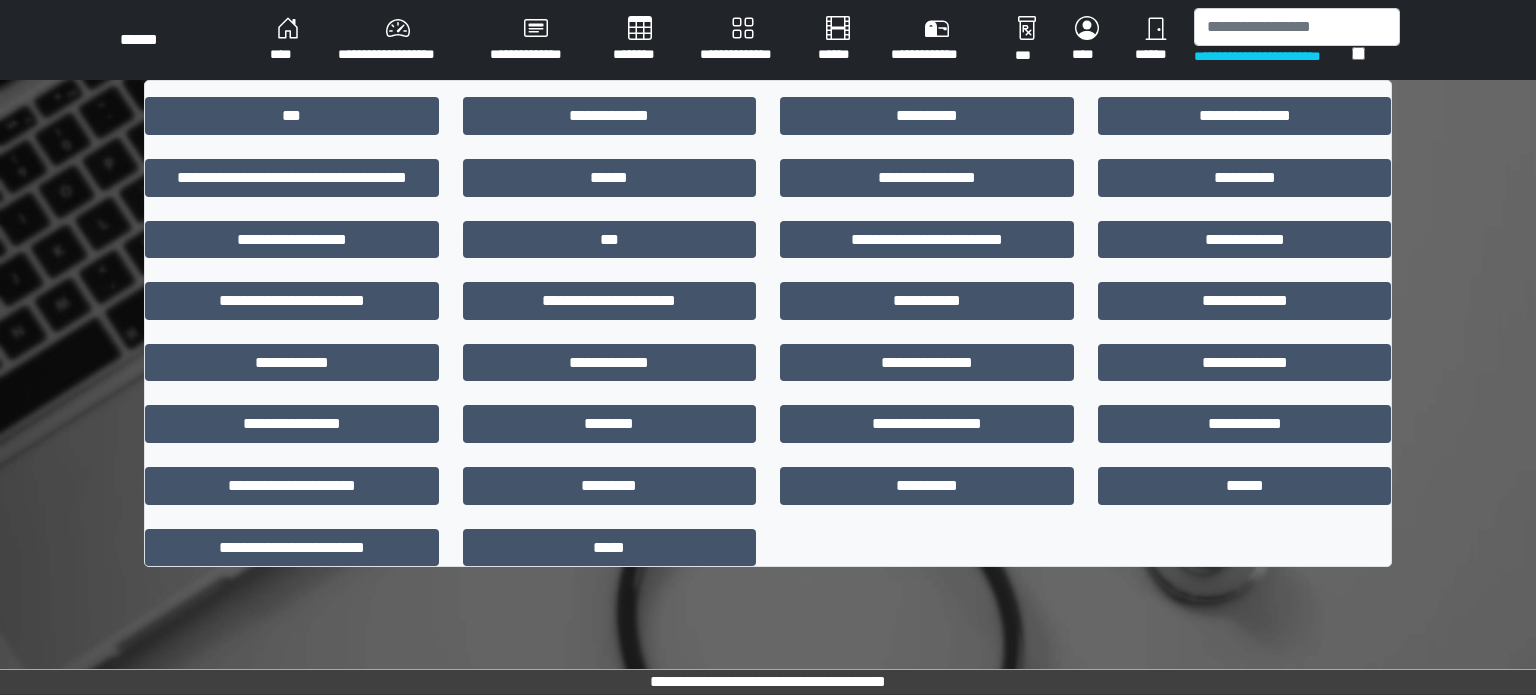 click at bounding box center (768, 147) 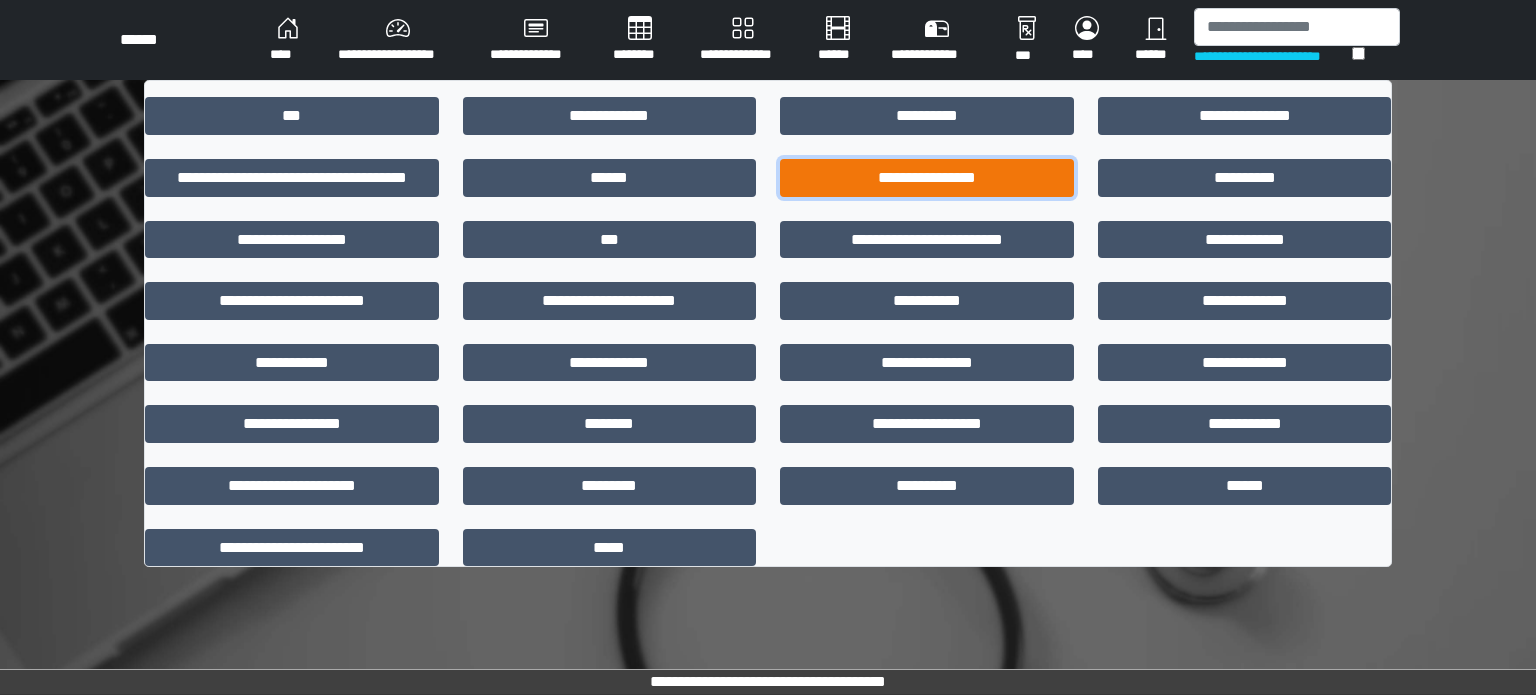 click on "**********" at bounding box center [927, 178] 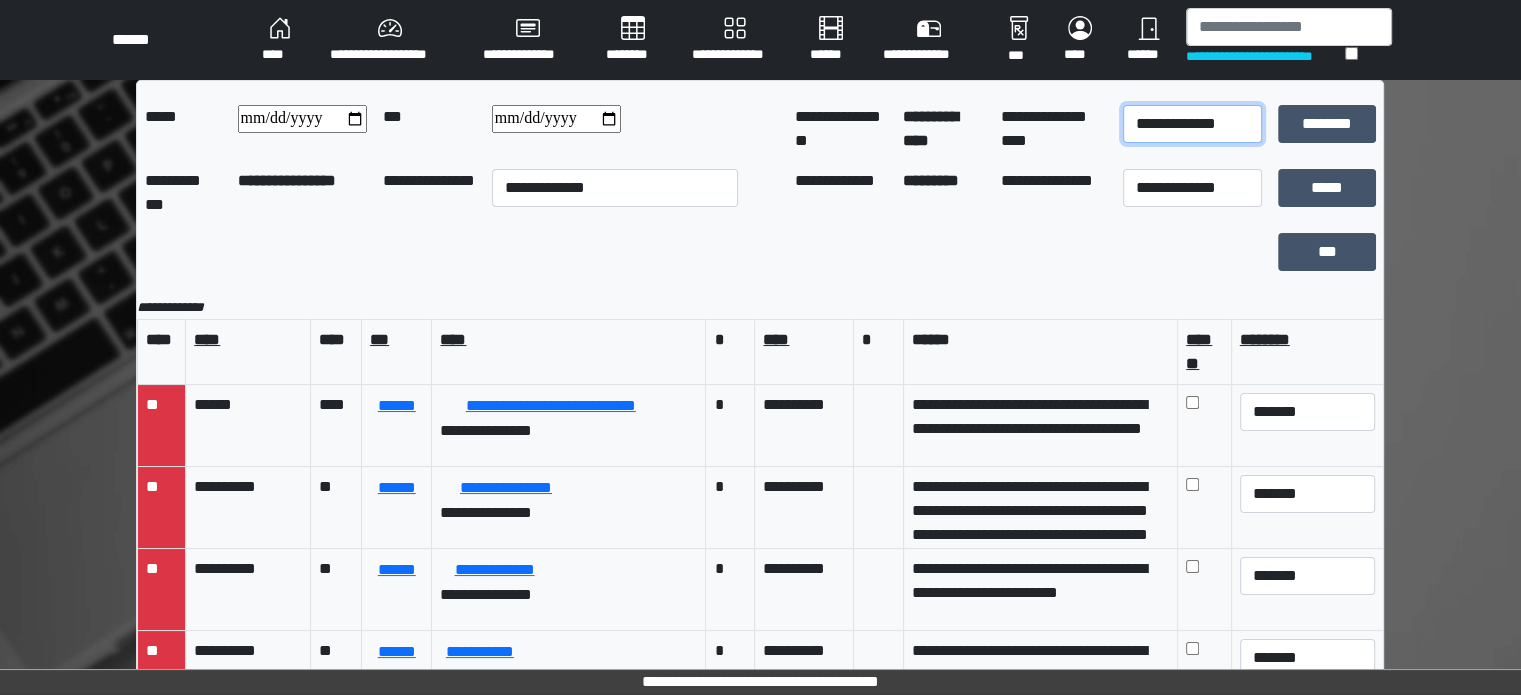 drag, startPoint x: 1177, startPoint y: 121, endPoint x: 1175, endPoint y: 139, distance: 18.110771 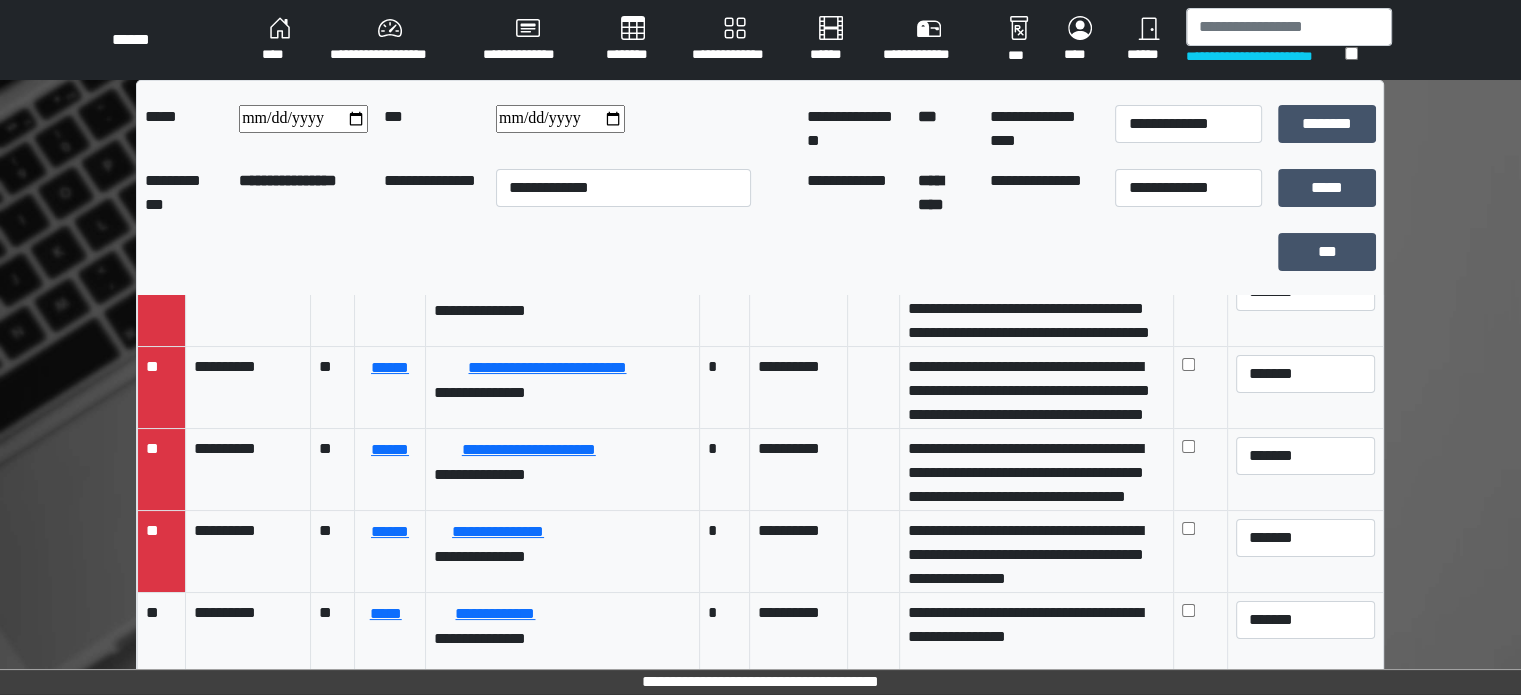 scroll, scrollTop: 896, scrollLeft: 0, axis: vertical 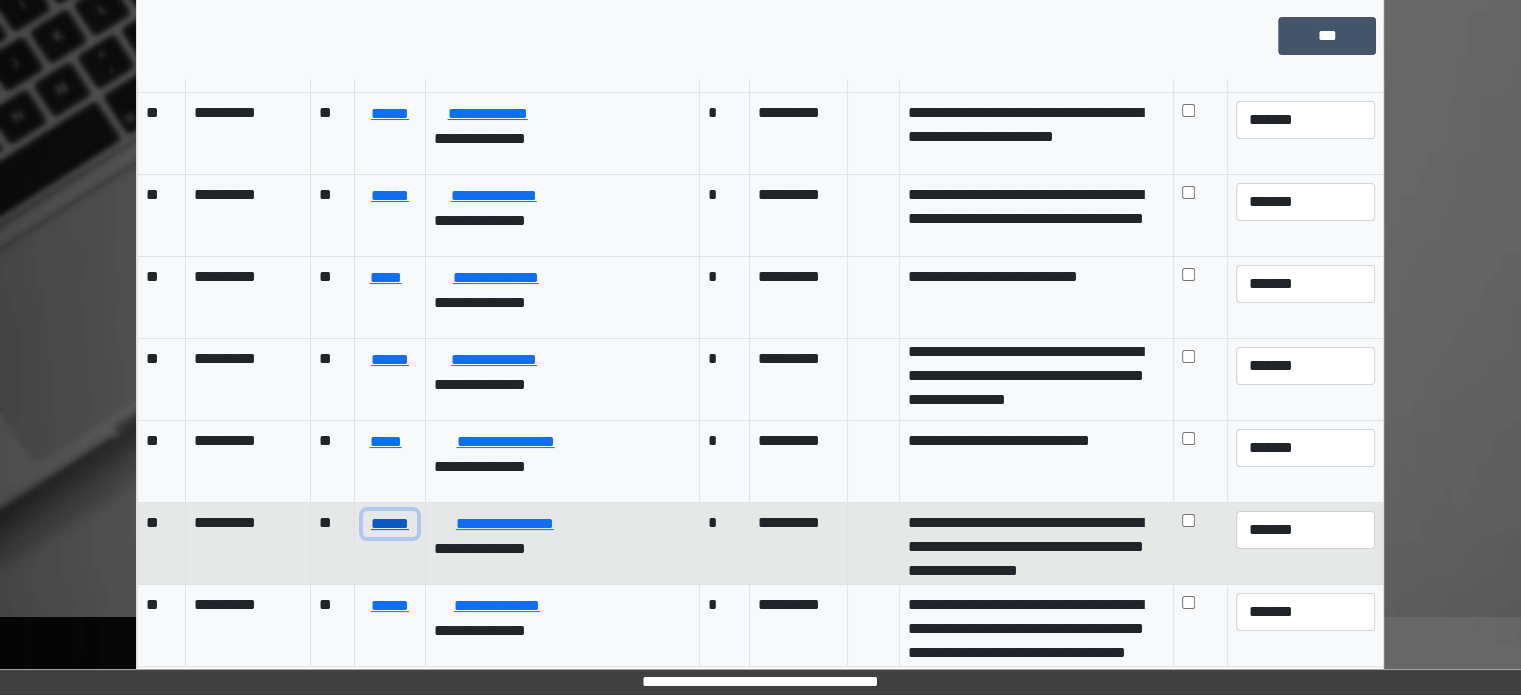 click on "******" at bounding box center (389, 524) 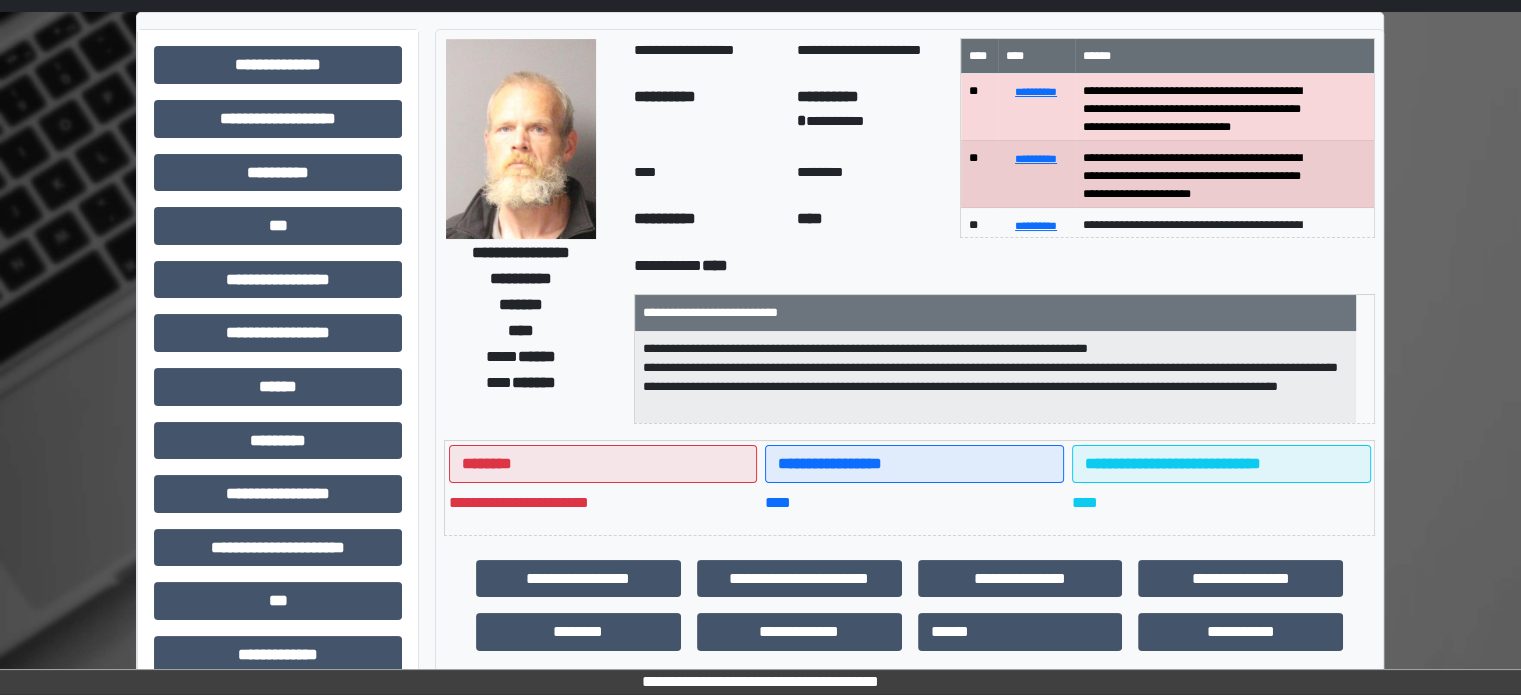 scroll, scrollTop: 0, scrollLeft: 0, axis: both 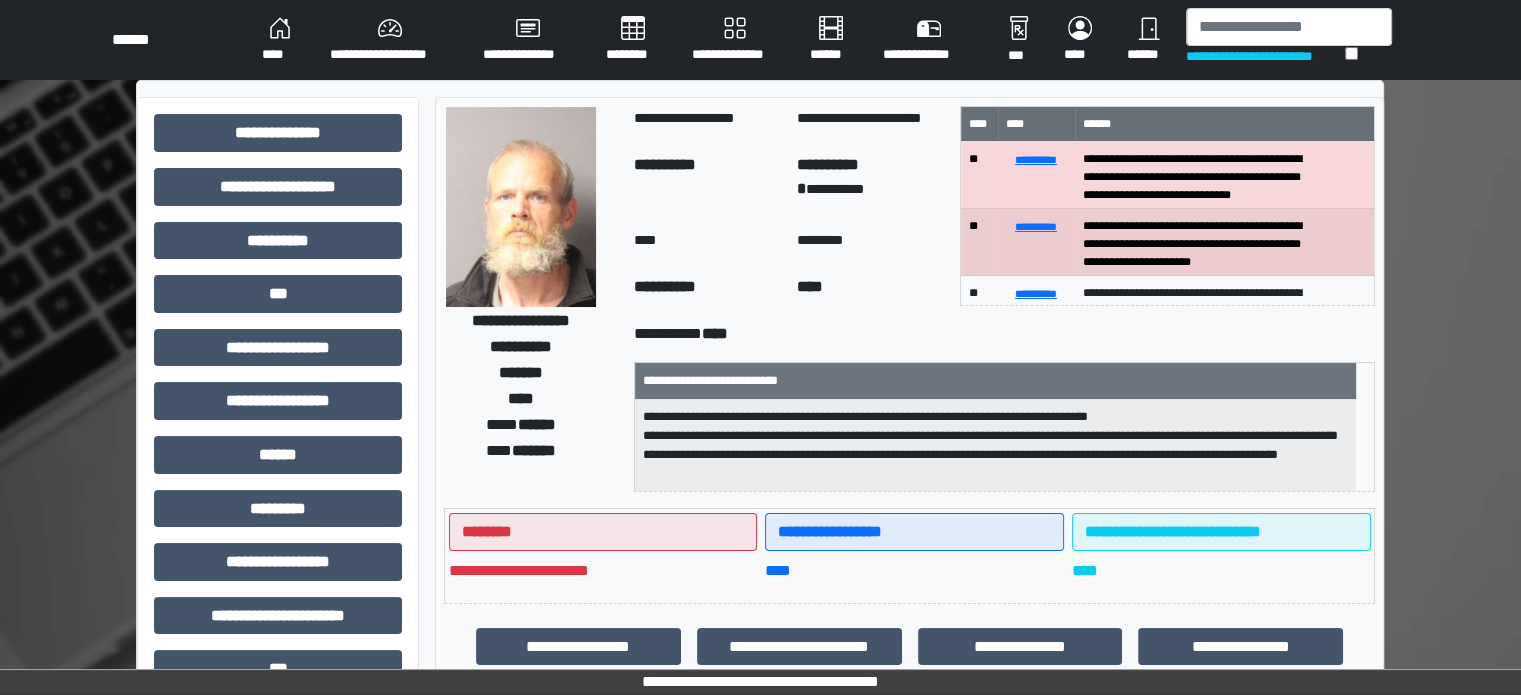 click on "********" at bounding box center (633, 40) 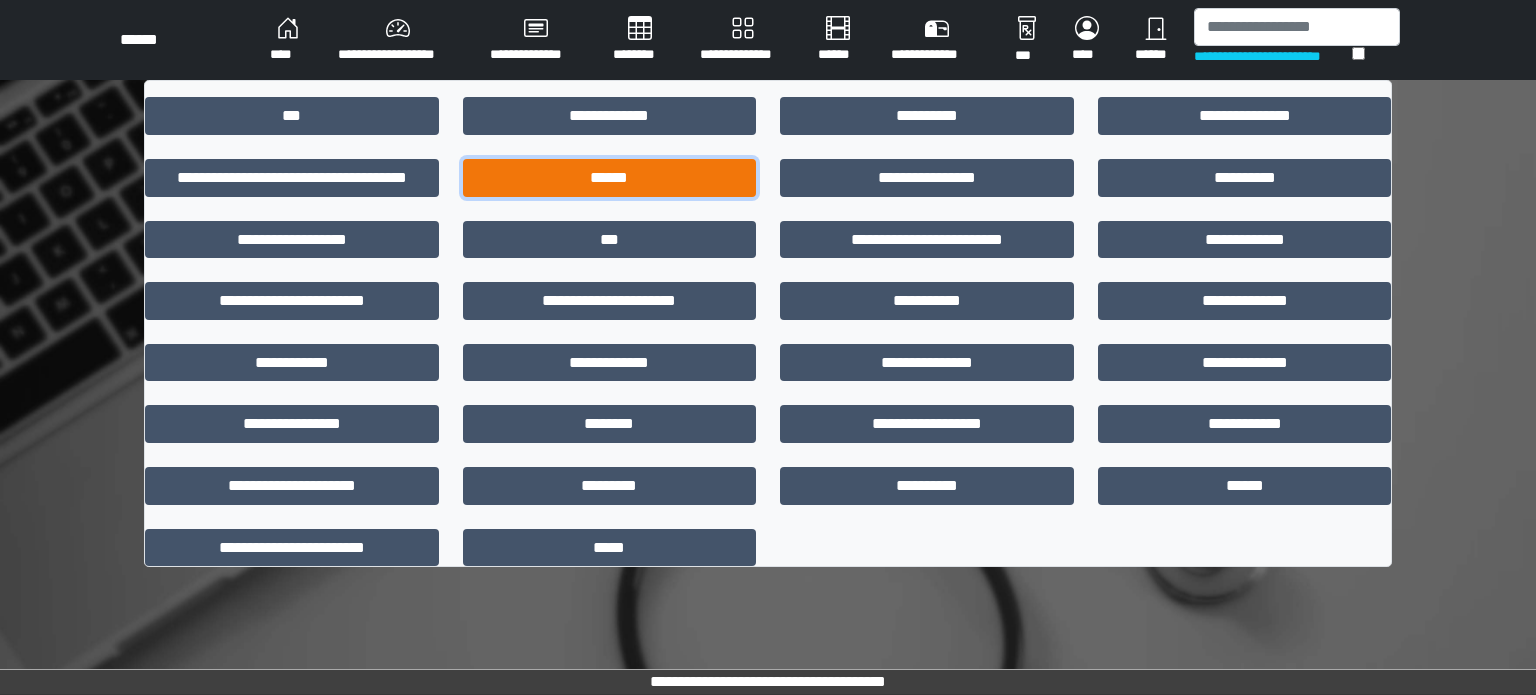 click on "******" at bounding box center (610, 178) 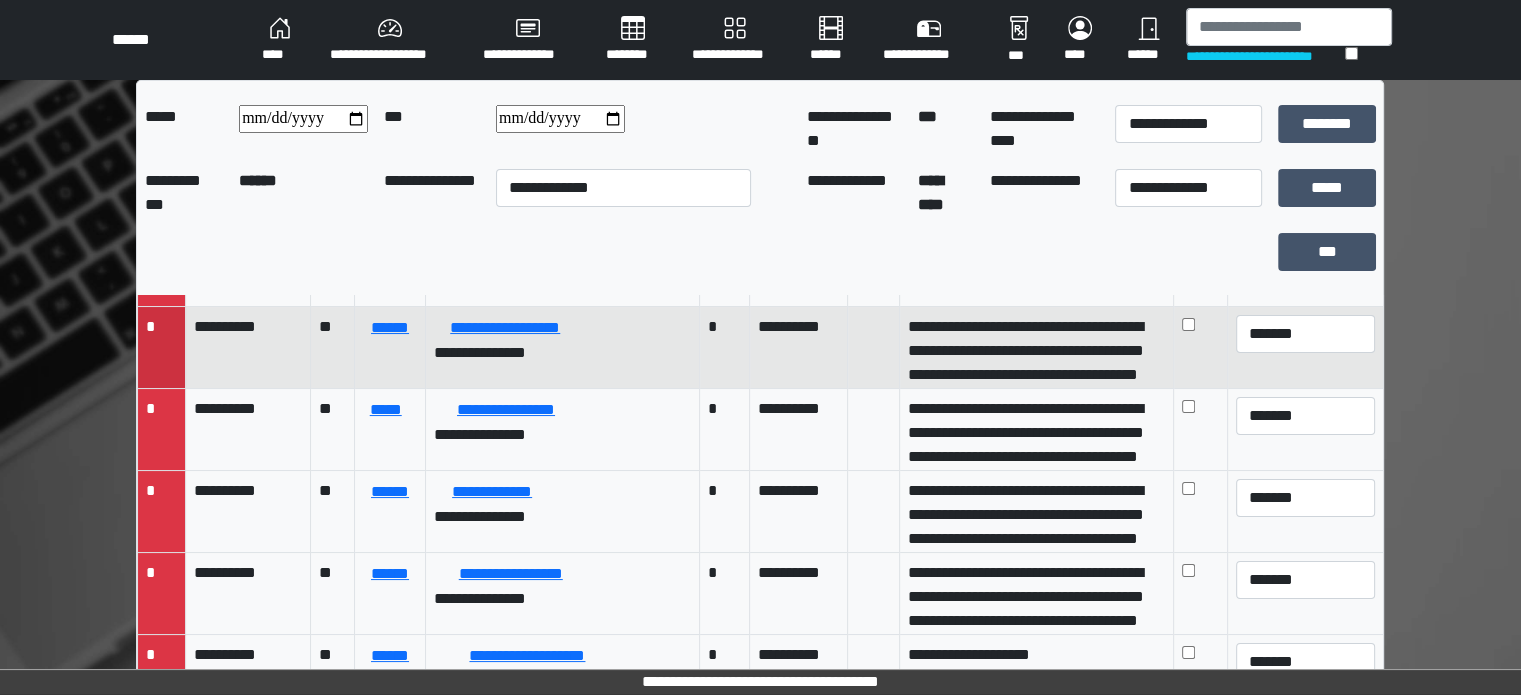 scroll, scrollTop: 1900, scrollLeft: 0, axis: vertical 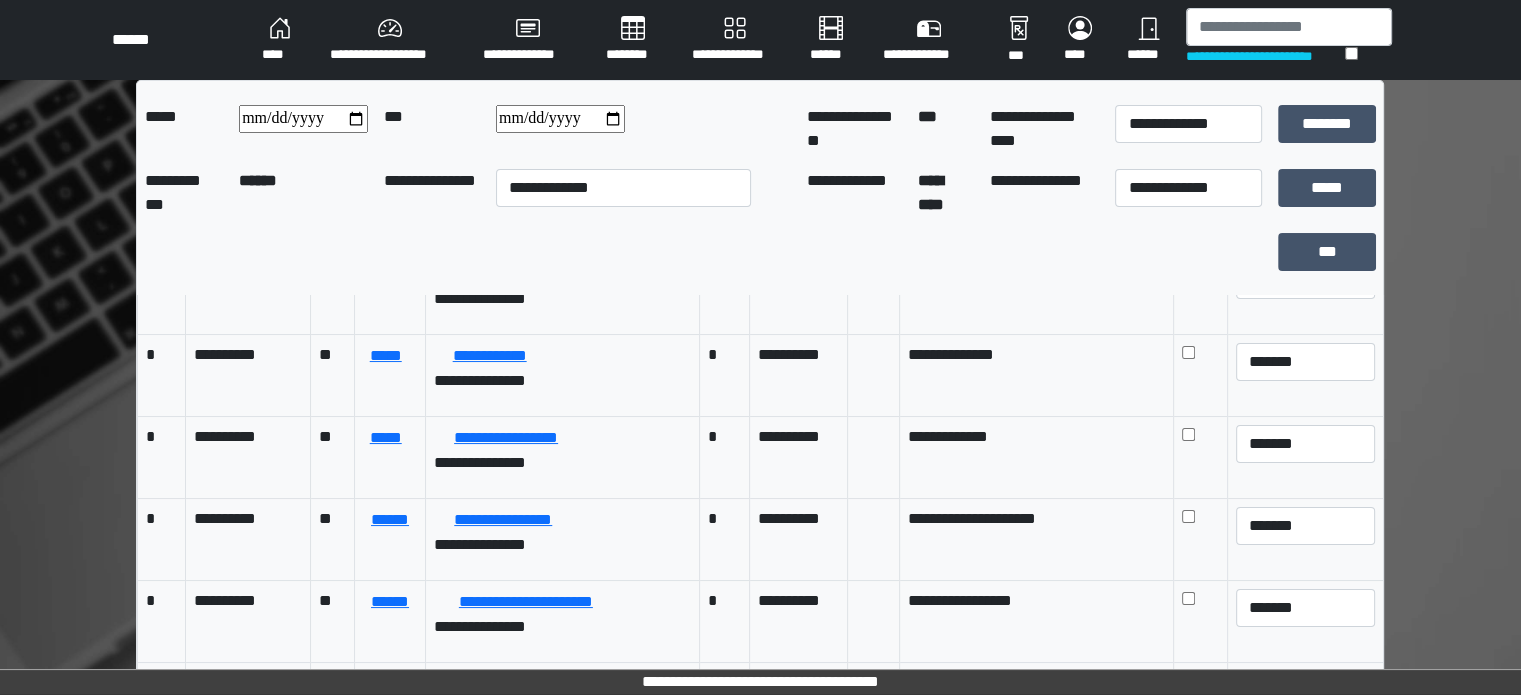 click on "********" at bounding box center (633, 40) 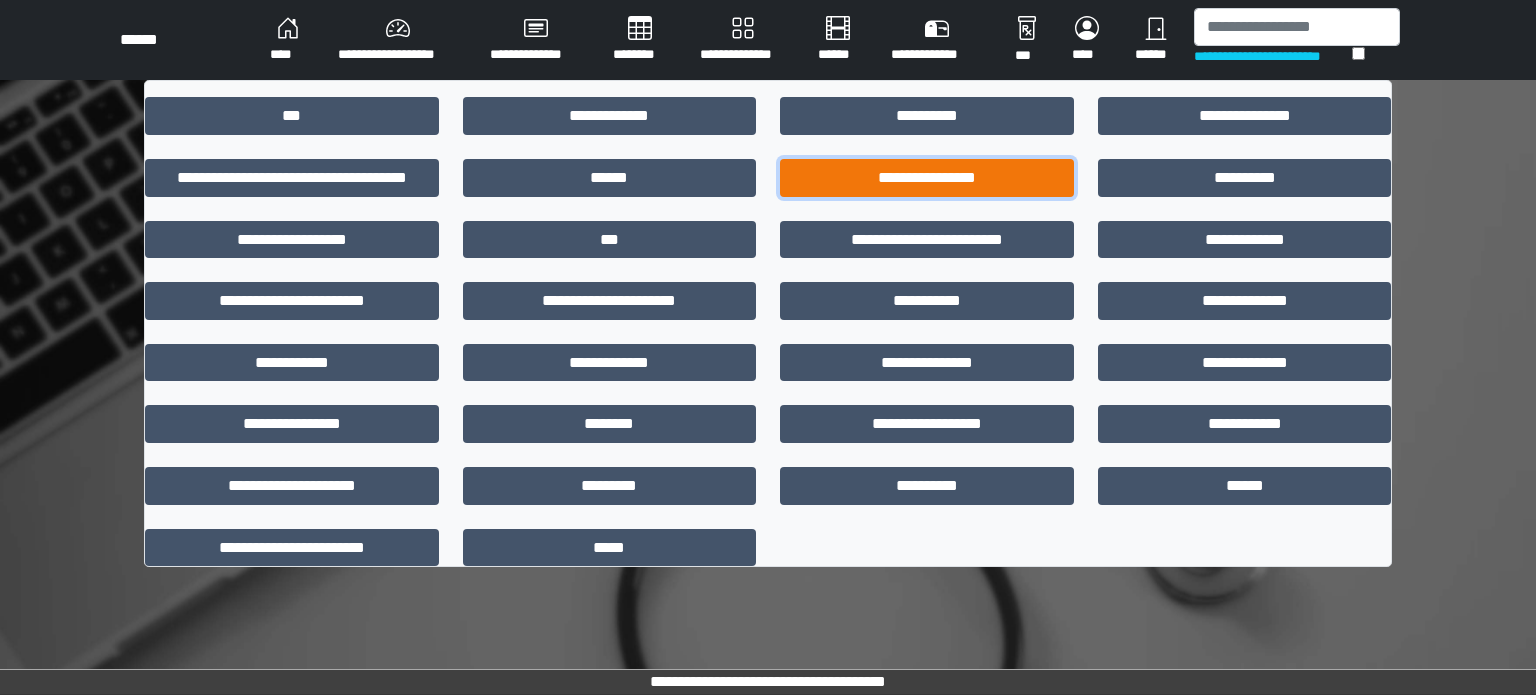 click on "**********" at bounding box center [927, 178] 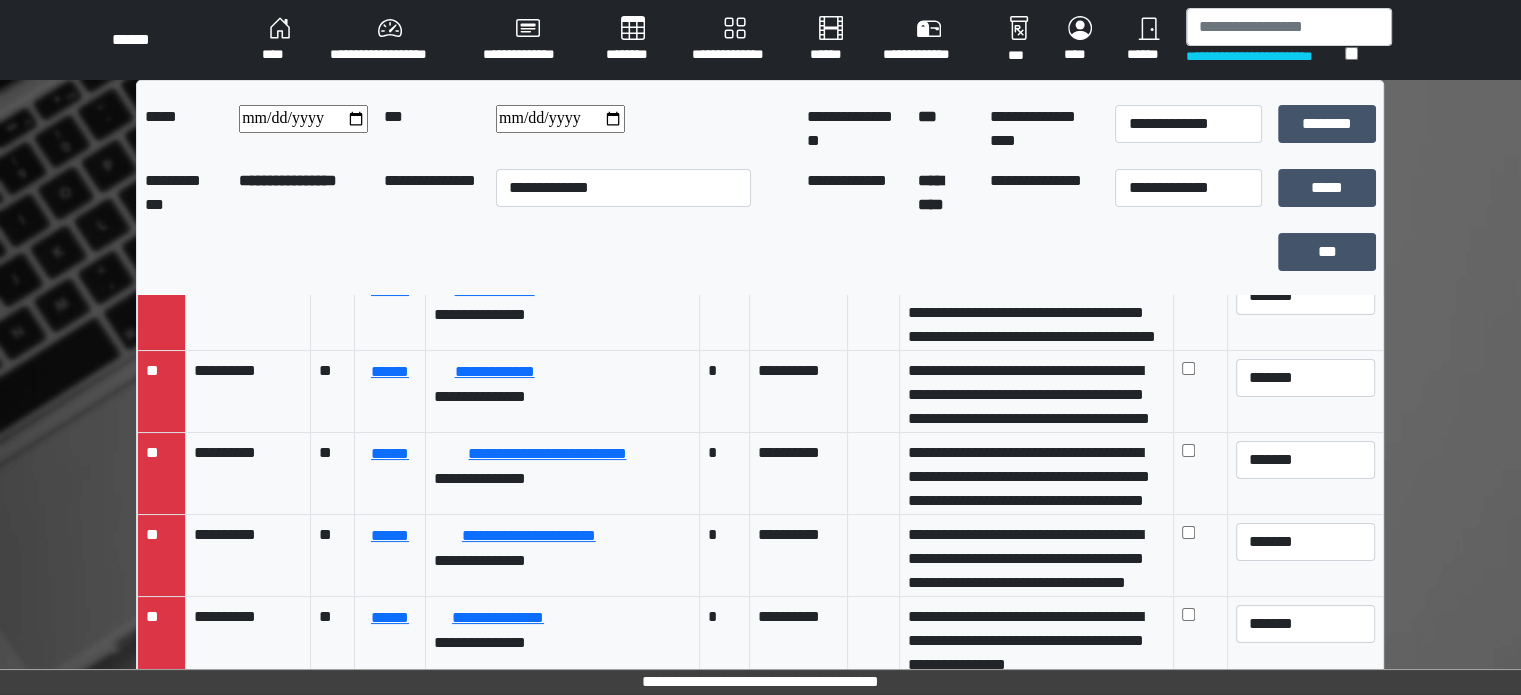 scroll, scrollTop: 896, scrollLeft: 0, axis: vertical 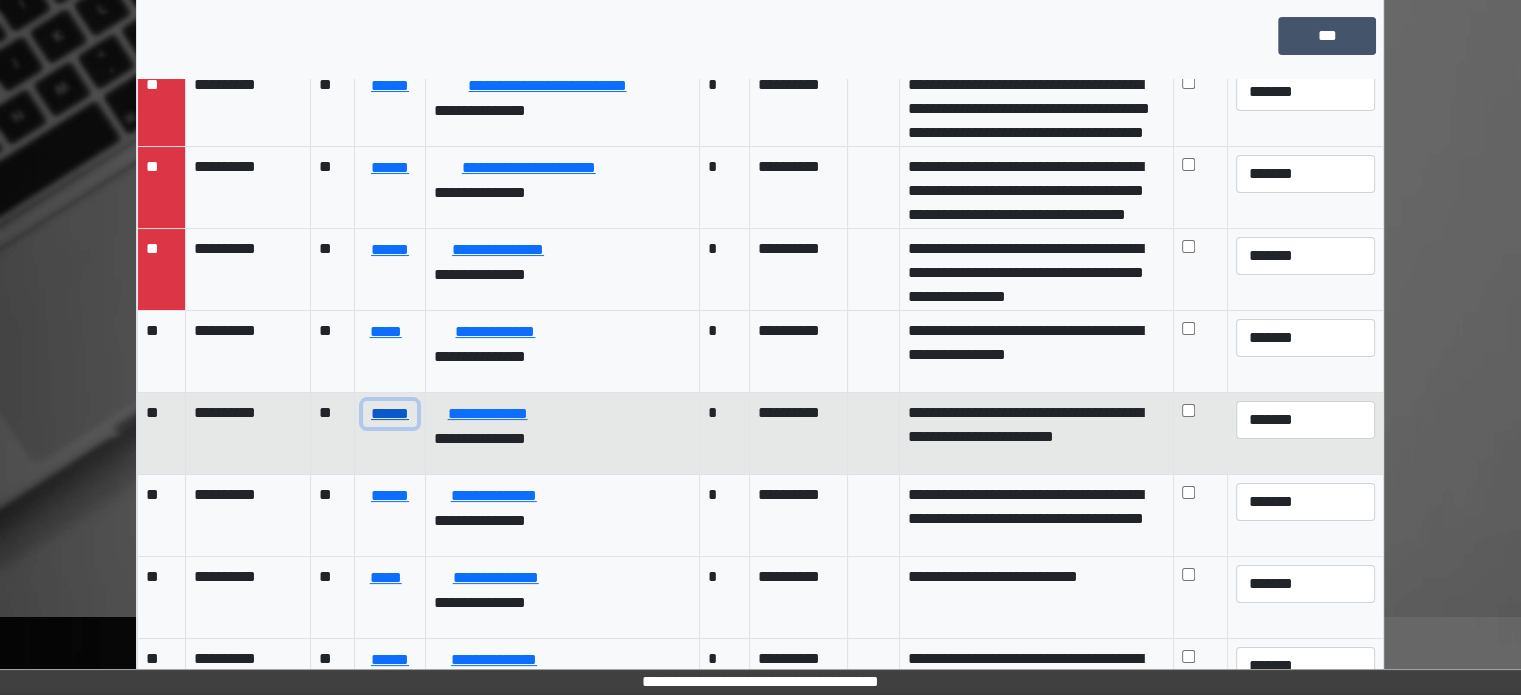 click on "******" at bounding box center (389, 414) 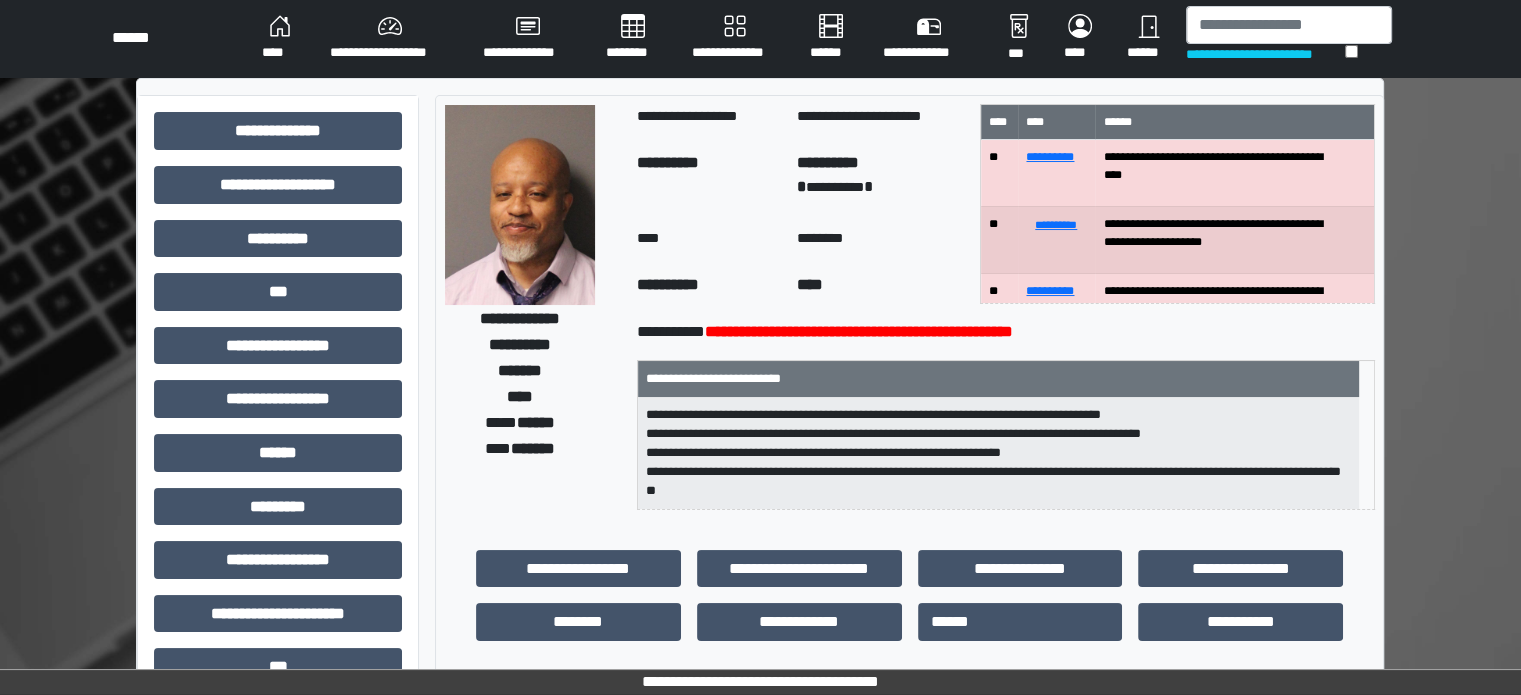 scroll, scrollTop: 0, scrollLeft: 0, axis: both 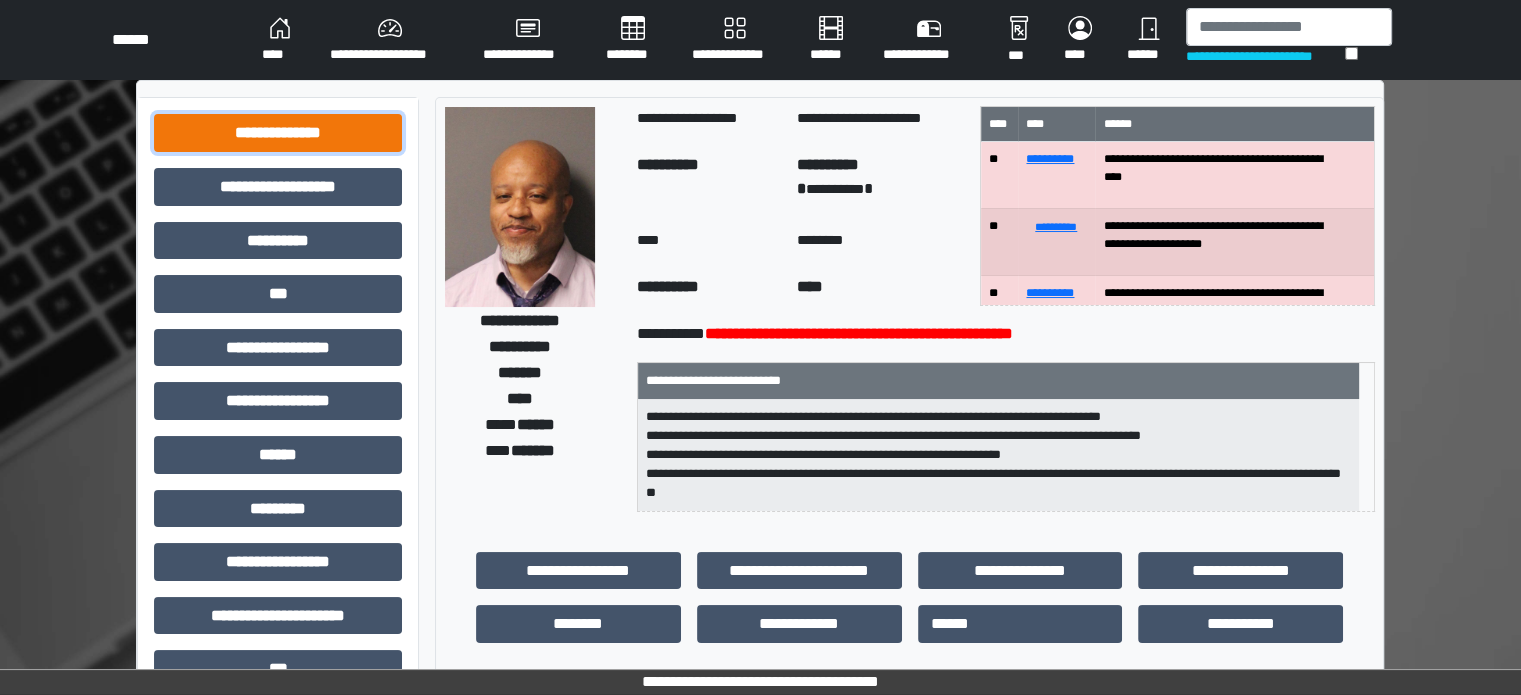 click on "**********" at bounding box center [278, 133] 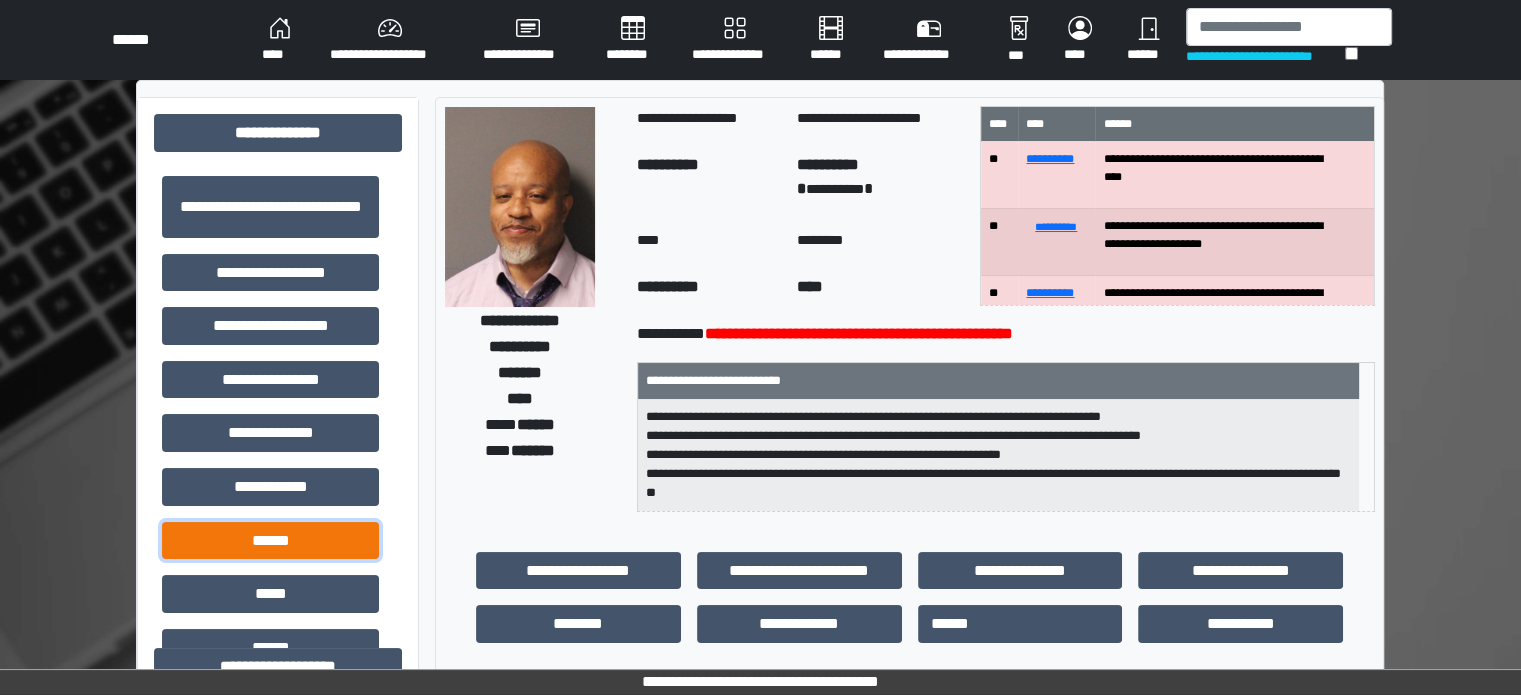 click on "******" at bounding box center [270, 541] 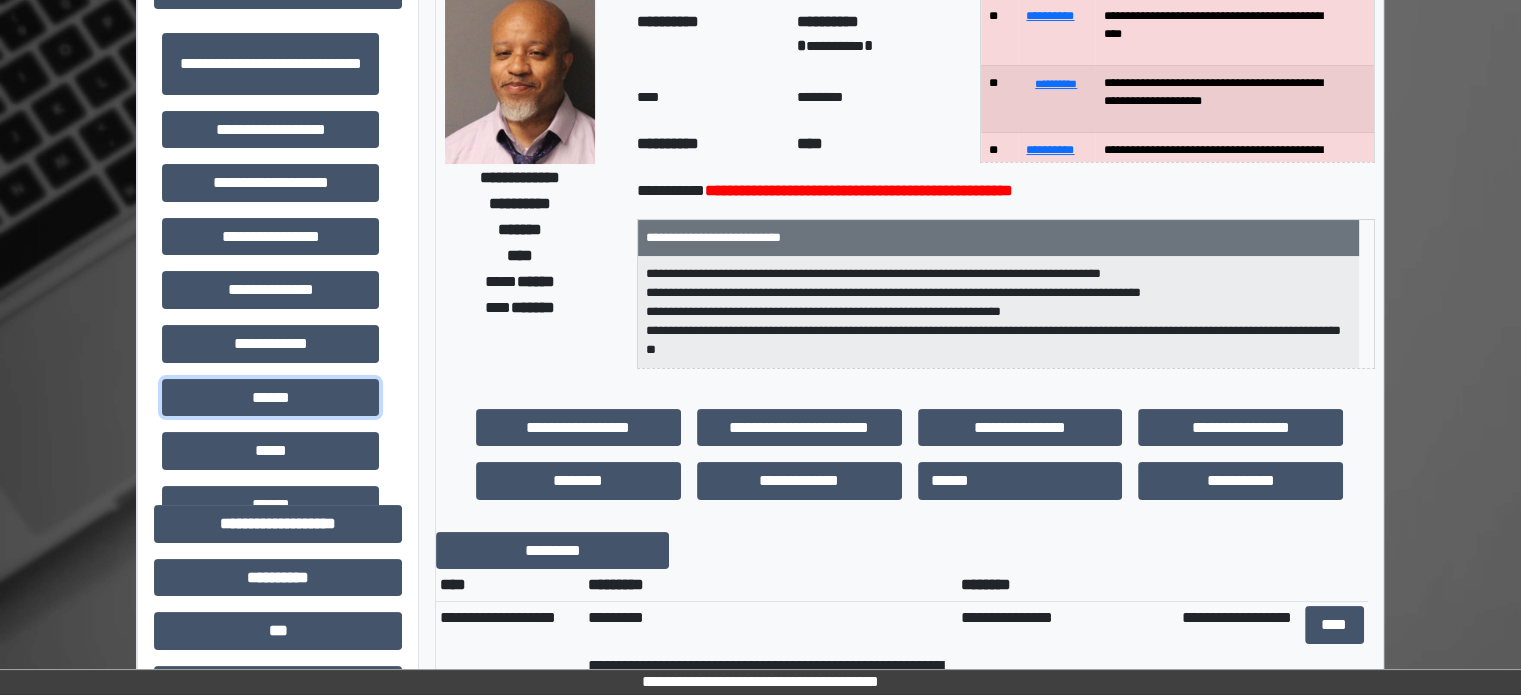 scroll, scrollTop: 400, scrollLeft: 0, axis: vertical 